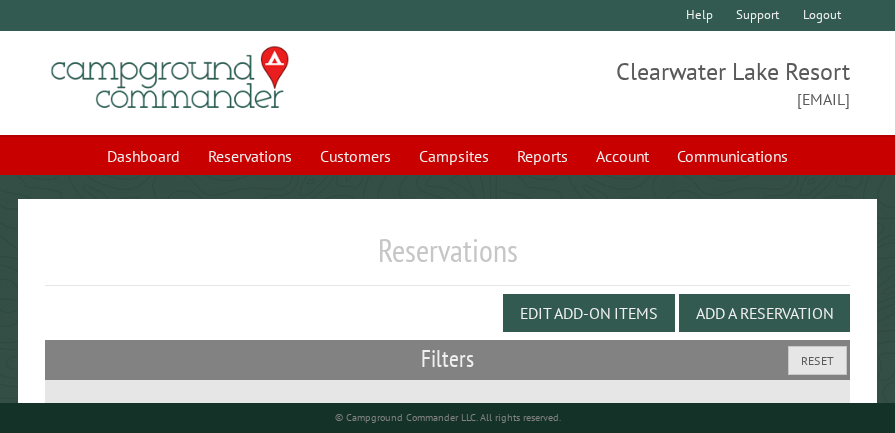 scroll, scrollTop: 0, scrollLeft: 0, axis: both 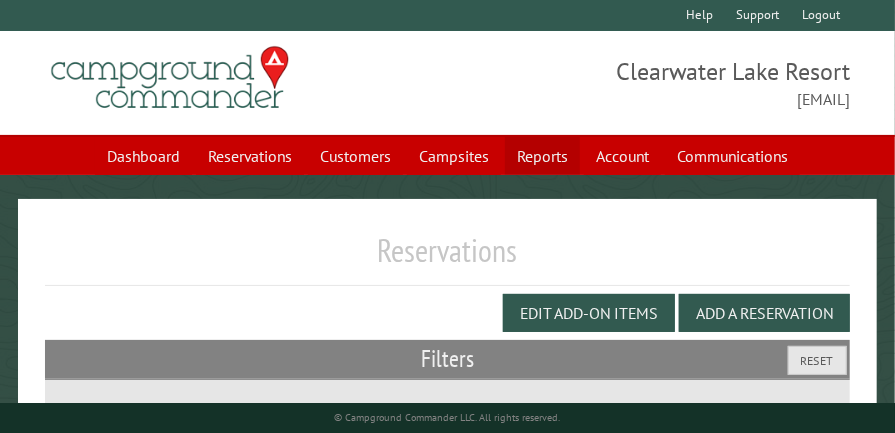 click on "Reports" at bounding box center (542, 156) 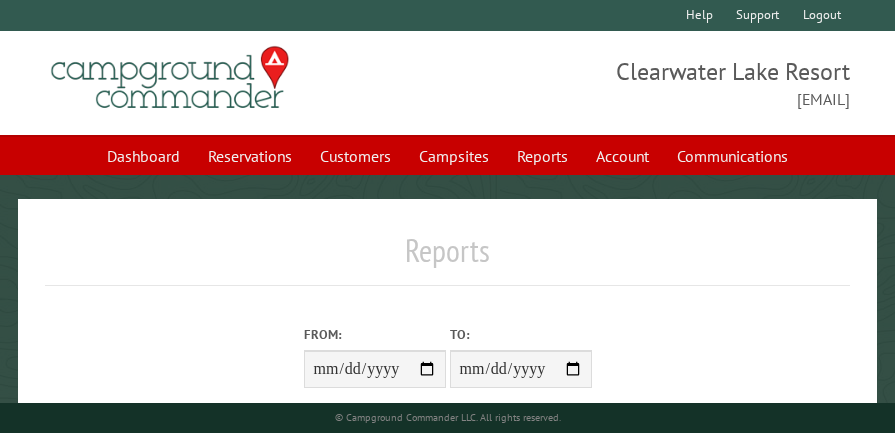 scroll, scrollTop: 0, scrollLeft: 0, axis: both 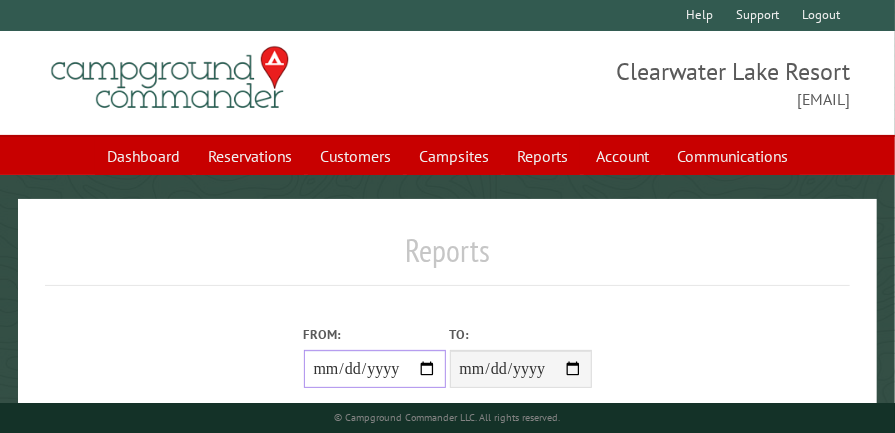 click on "From:" at bounding box center (375, 369) 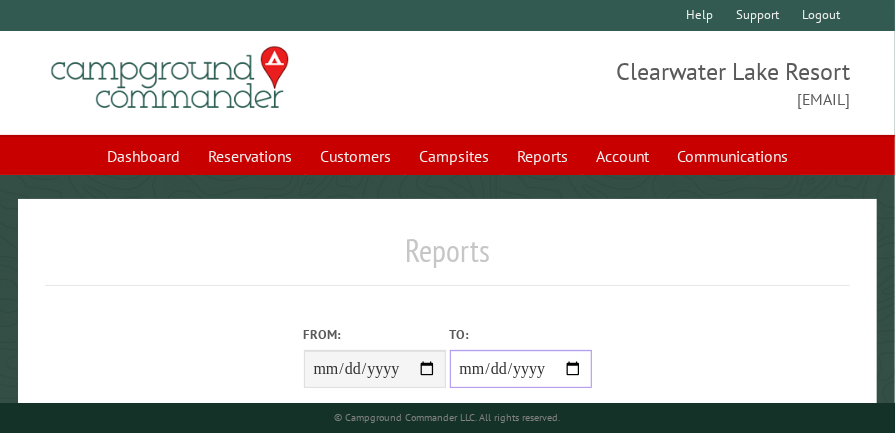 click on "**********" at bounding box center [521, 369] 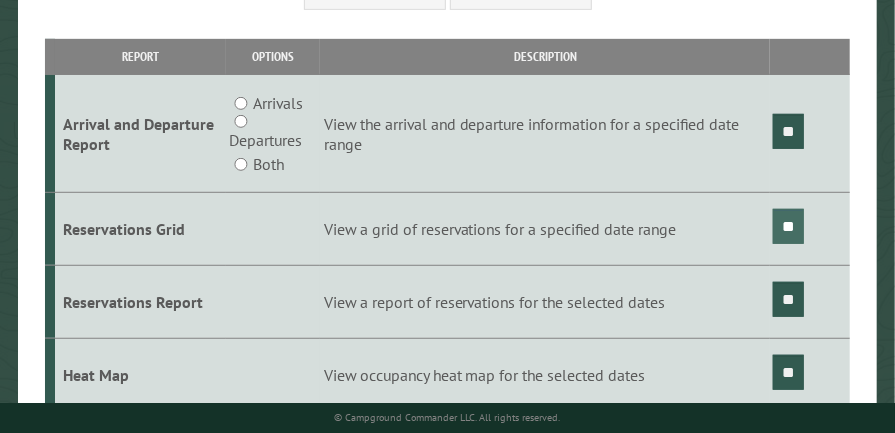 click on "**" at bounding box center (788, 226) 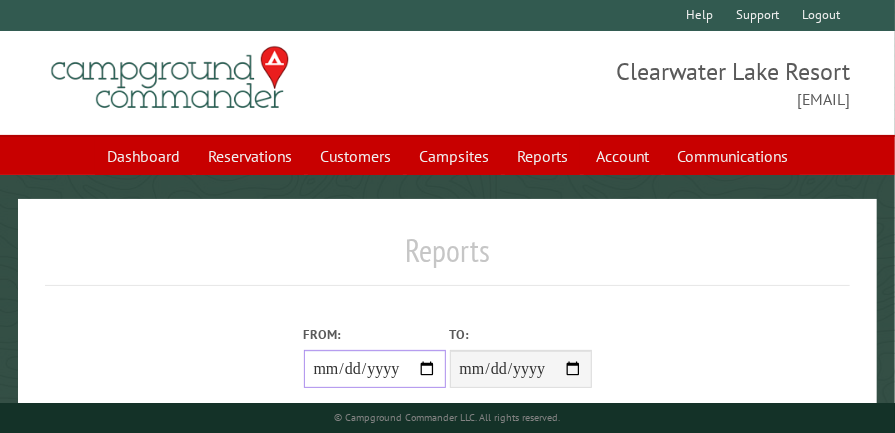click on "**********" at bounding box center (375, 369) 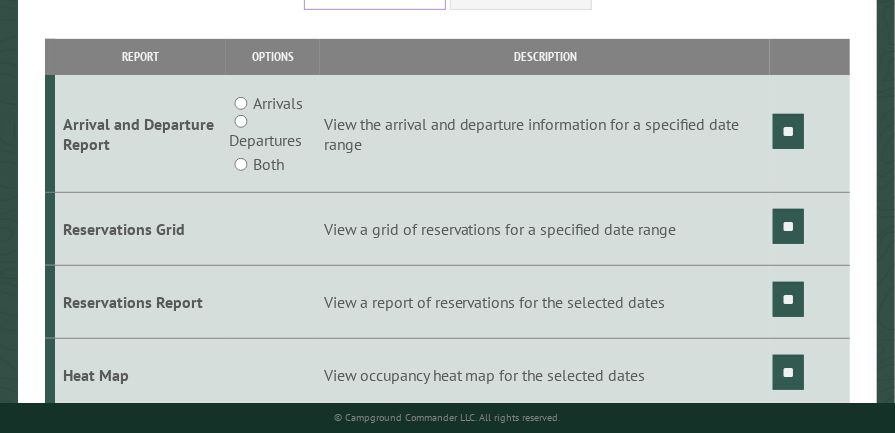 scroll, scrollTop: 0, scrollLeft: 0, axis: both 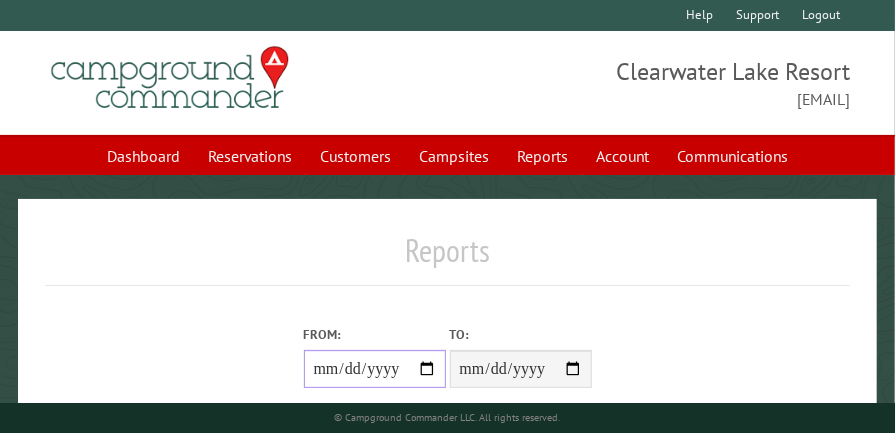 click on "**********" at bounding box center [375, 369] 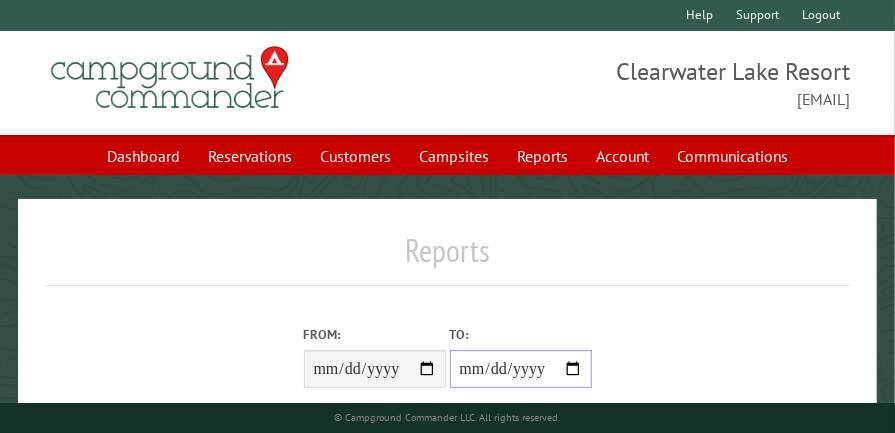 click on "**********" at bounding box center (521, 369) 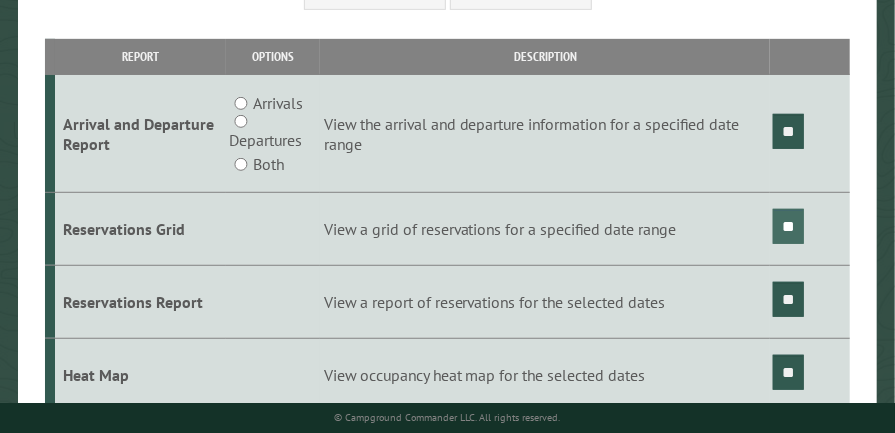 click on "**" at bounding box center (788, 226) 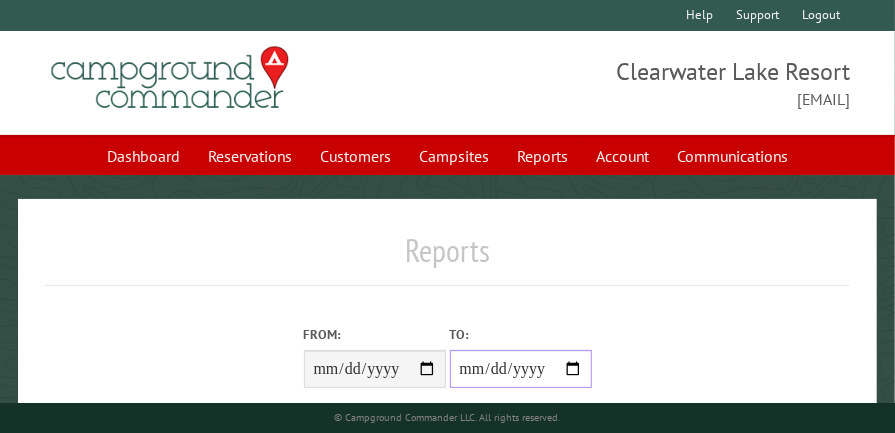 click on "**********" at bounding box center [521, 369] 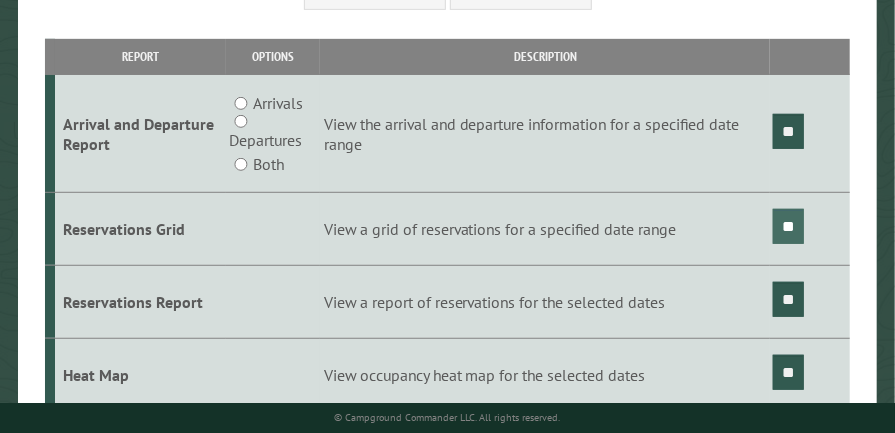 click on "**" at bounding box center (788, 226) 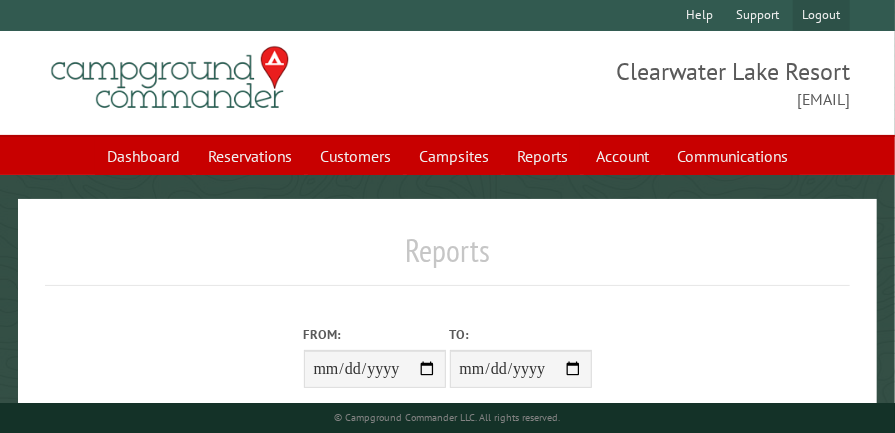 click on "Logout" at bounding box center [821, 15] 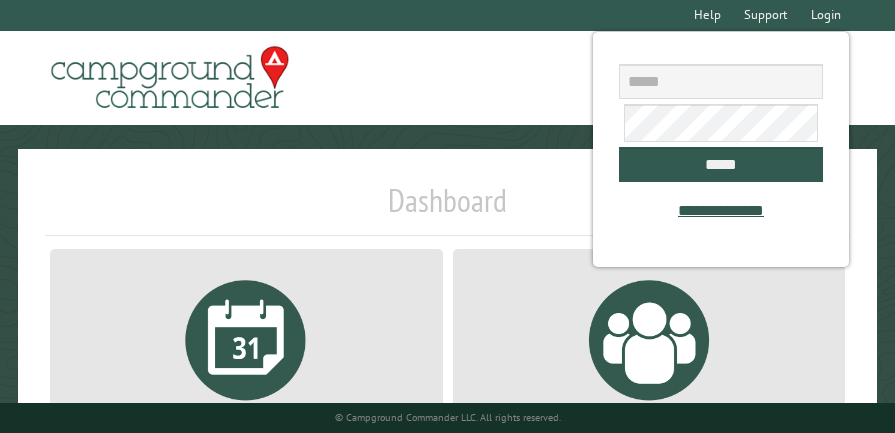 scroll, scrollTop: 0, scrollLeft: 0, axis: both 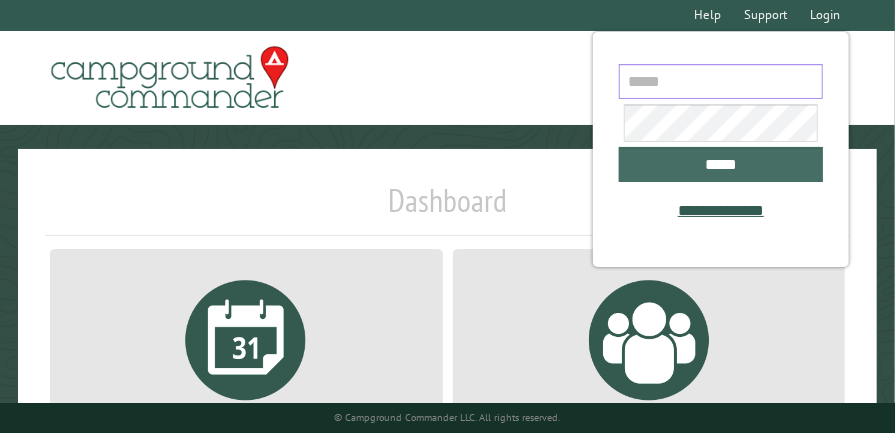 type on "**********" 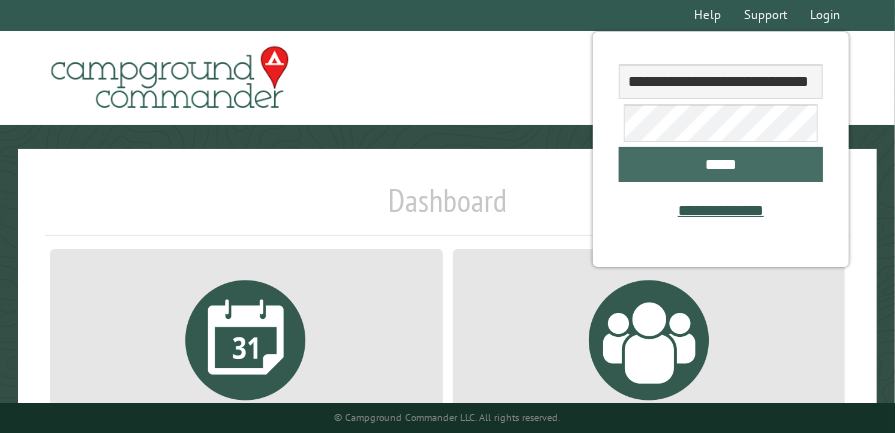 click on "*****" at bounding box center (721, 164) 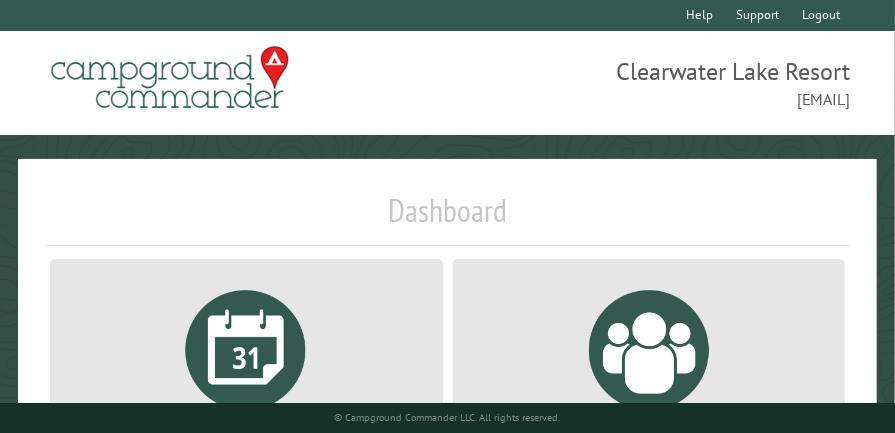 click at bounding box center (246, 350) 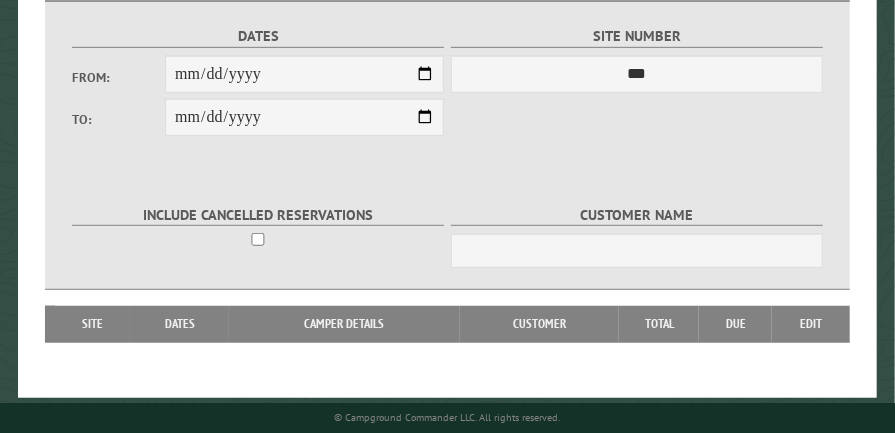 scroll, scrollTop: 378, scrollLeft: 0, axis: vertical 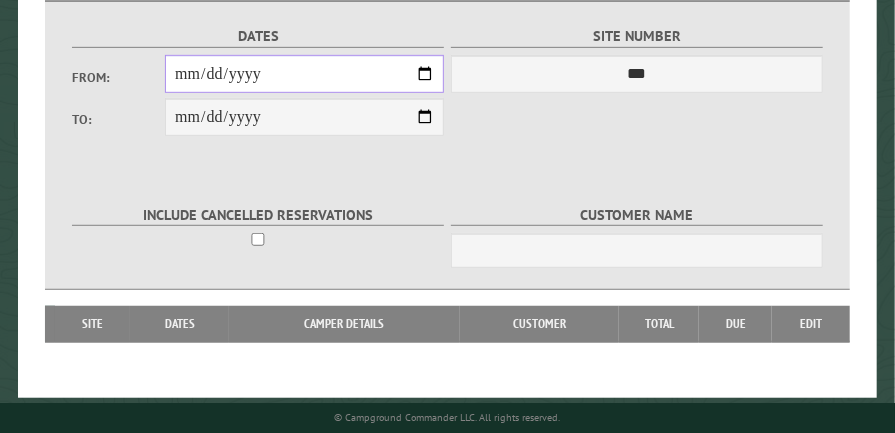 click on "From:" at bounding box center (304, 74) 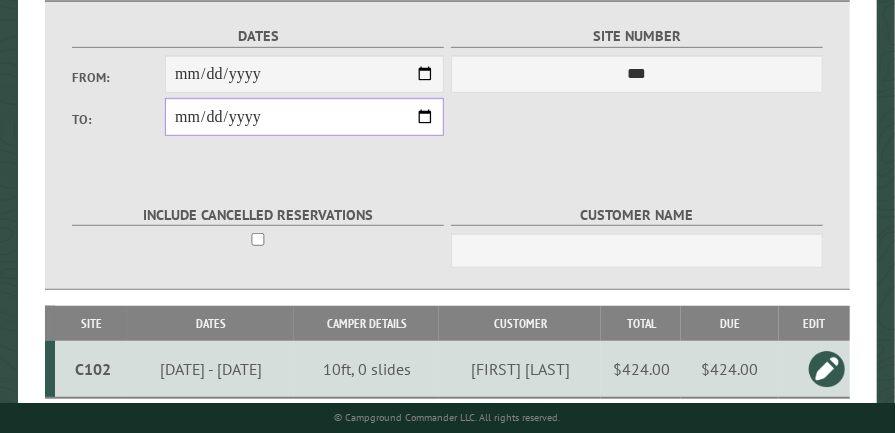 click on "**********" at bounding box center (304, 117) 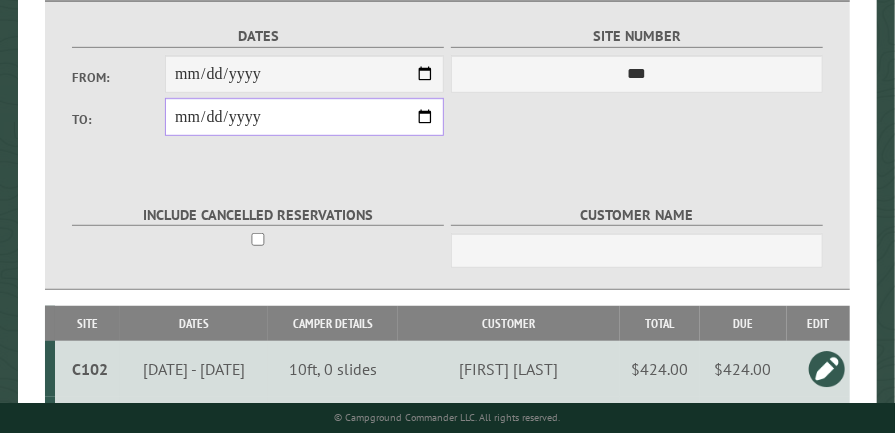 type on "**********" 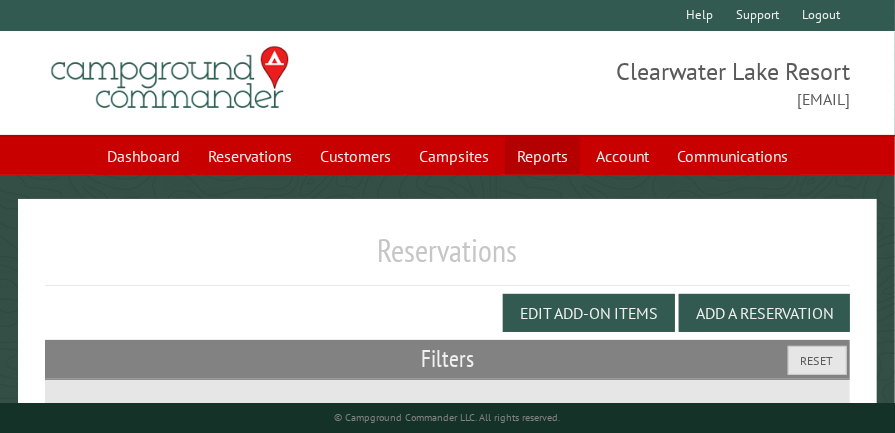 click on "Reports" at bounding box center (542, 156) 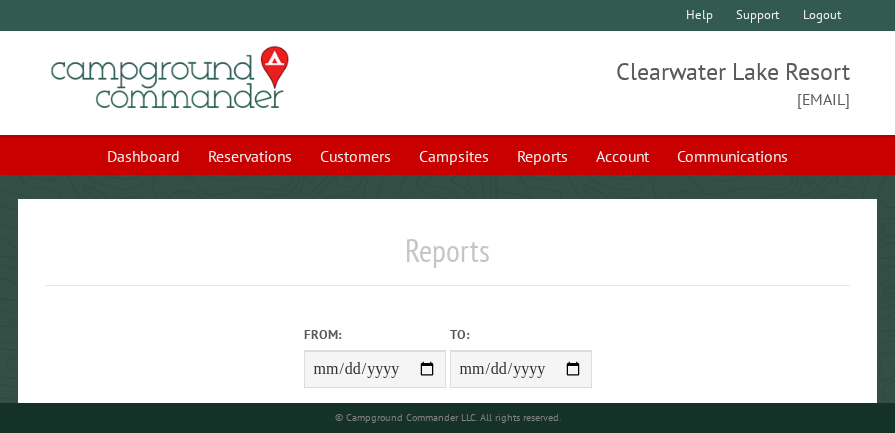 scroll, scrollTop: 0, scrollLeft: 0, axis: both 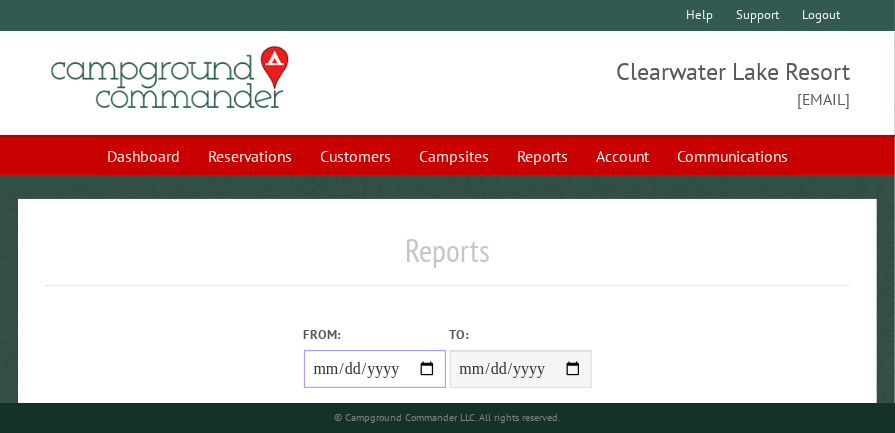 click on "From:" at bounding box center (375, 369) 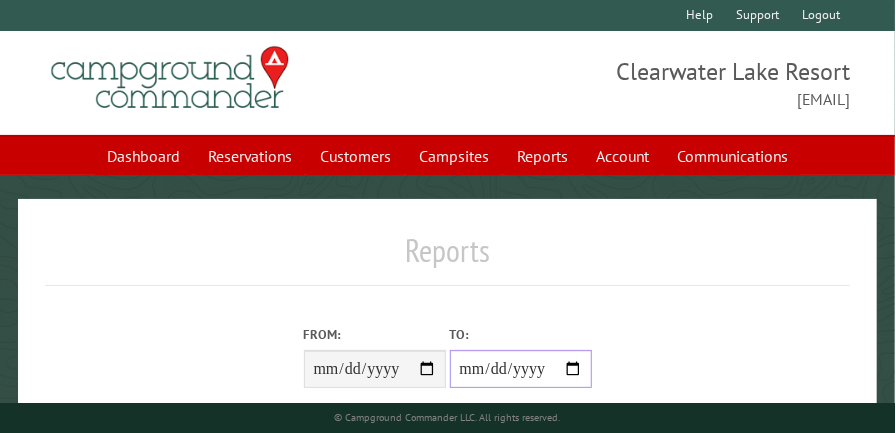 click on "**********" at bounding box center [521, 369] 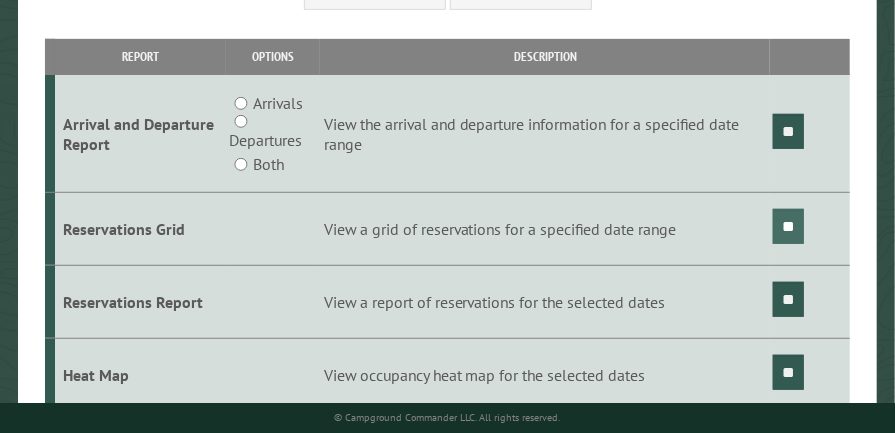 click on "**" at bounding box center [788, 226] 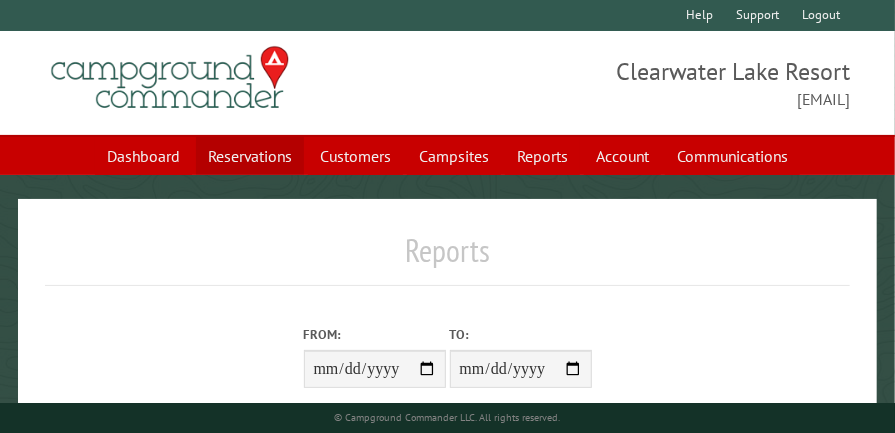 click on "Reservations" at bounding box center (250, 156) 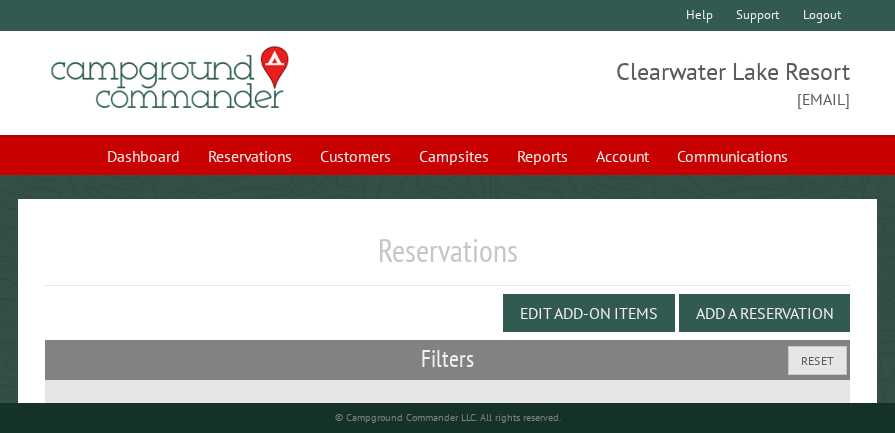 scroll, scrollTop: 0, scrollLeft: 0, axis: both 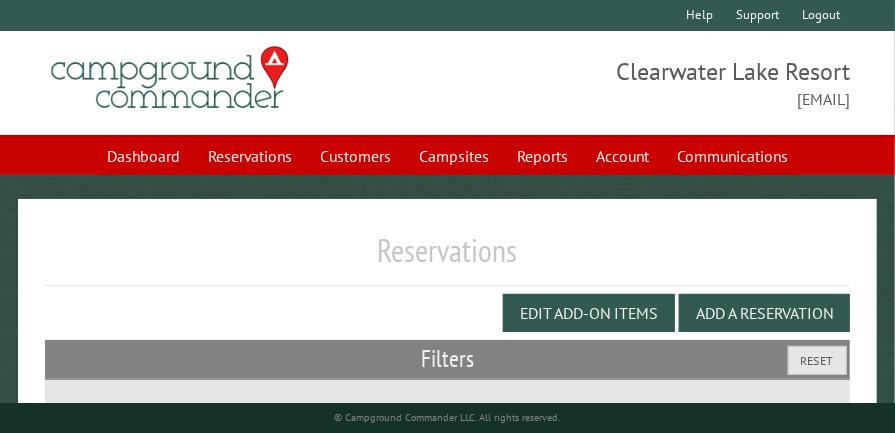 select on "***" 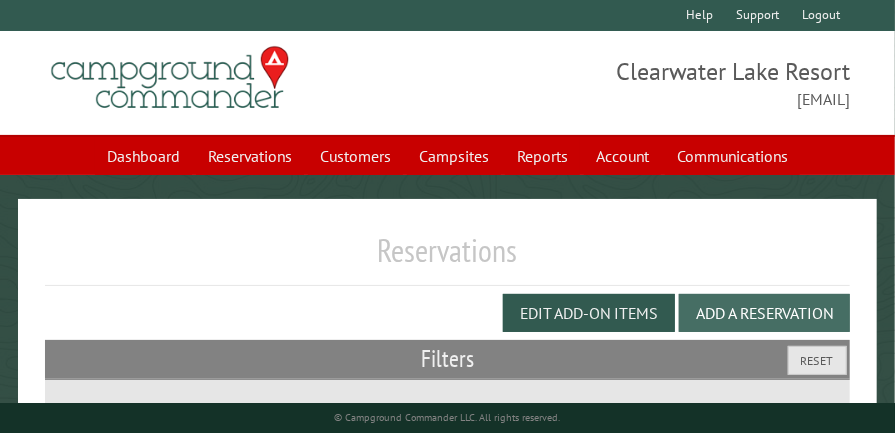 click on "Add a Reservation" at bounding box center (764, 313) 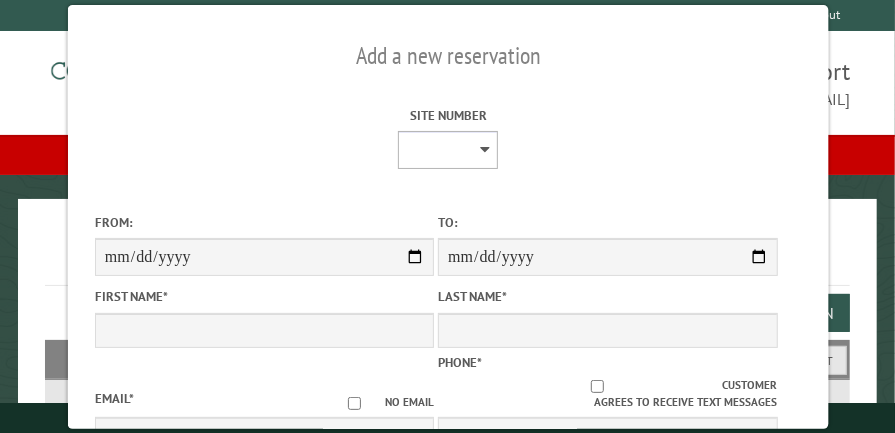 click on "[REDACTED]" at bounding box center (448, 150) 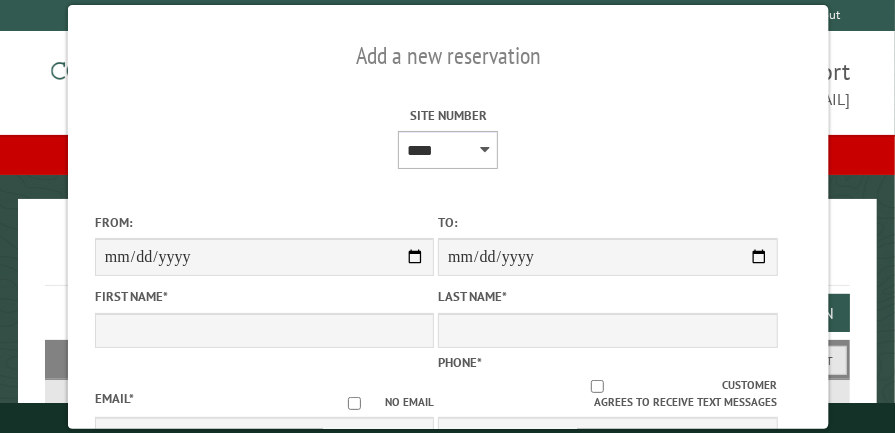 click on "[REDACTED]" at bounding box center [448, 150] 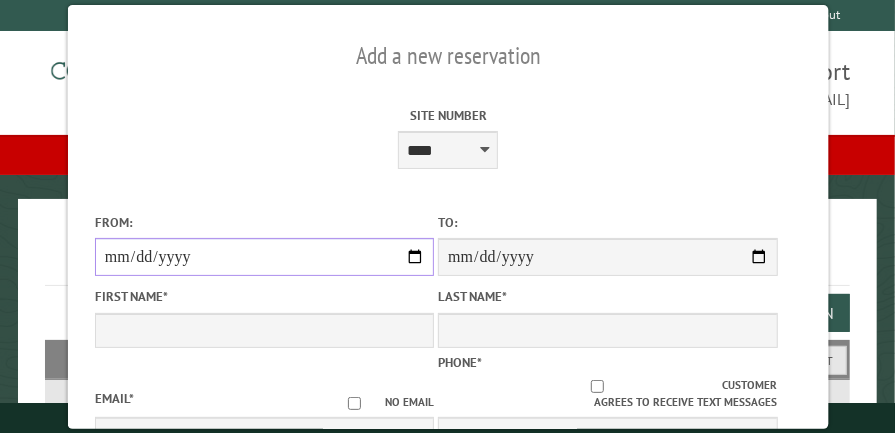 click on "From:" at bounding box center [263, 257] 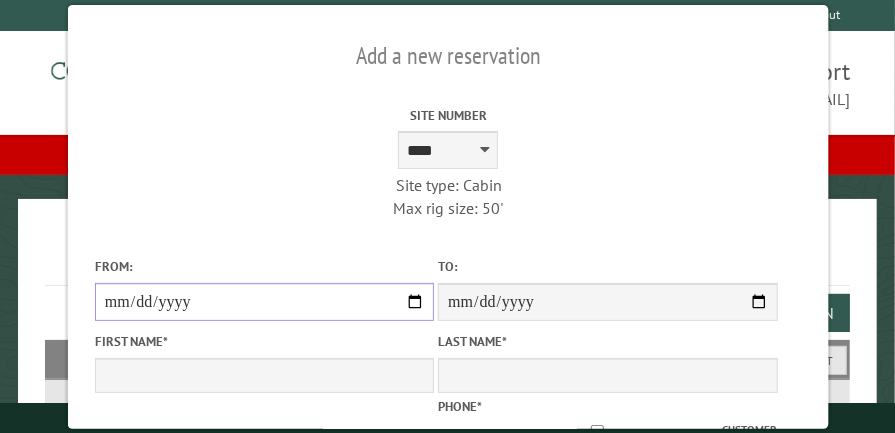 type on "**********" 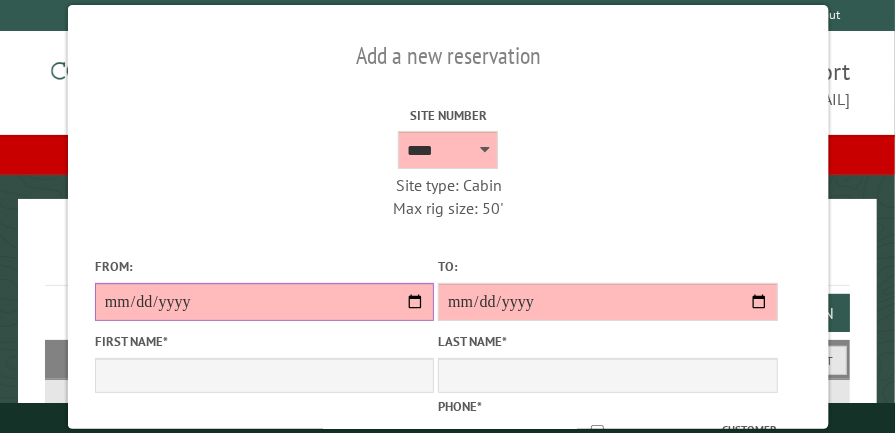 type on "**********" 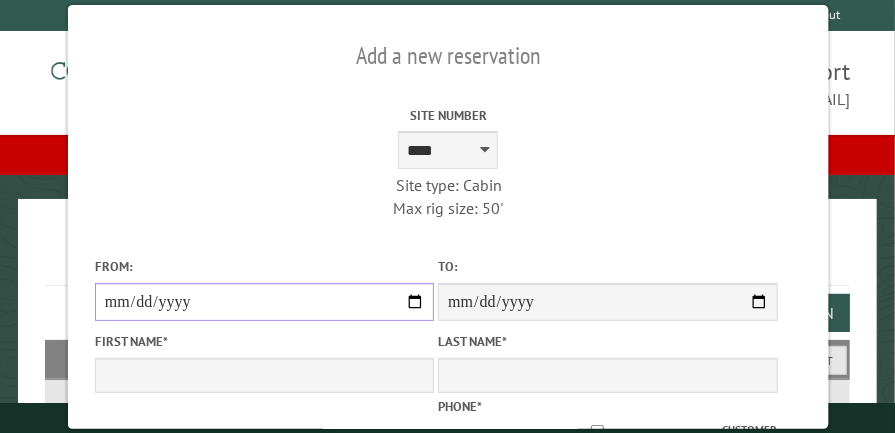 type on "****" 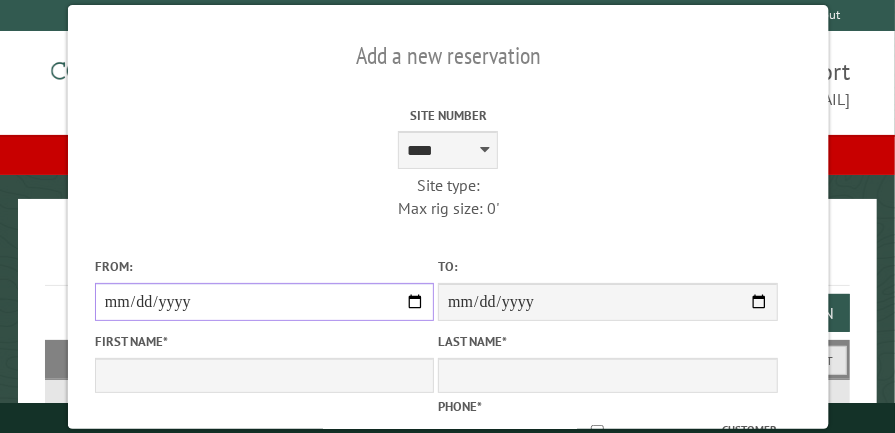 type on "**********" 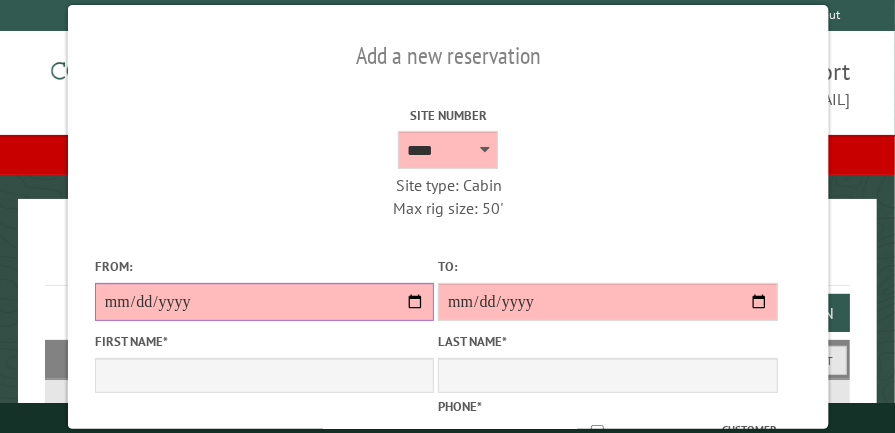 type on "**********" 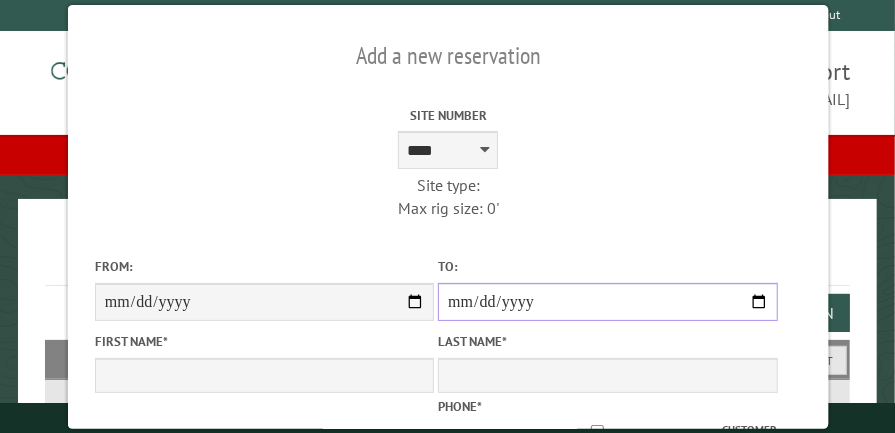 click on "**********" at bounding box center [606, 302] 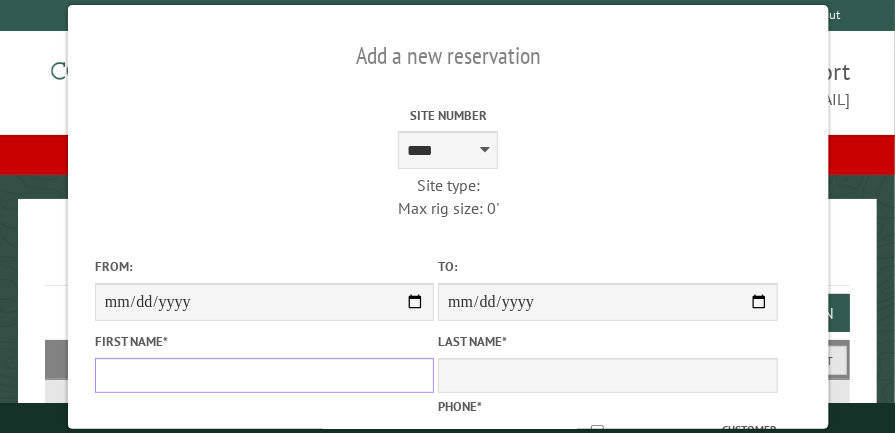 click on "First Name *" at bounding box center [263, 375] 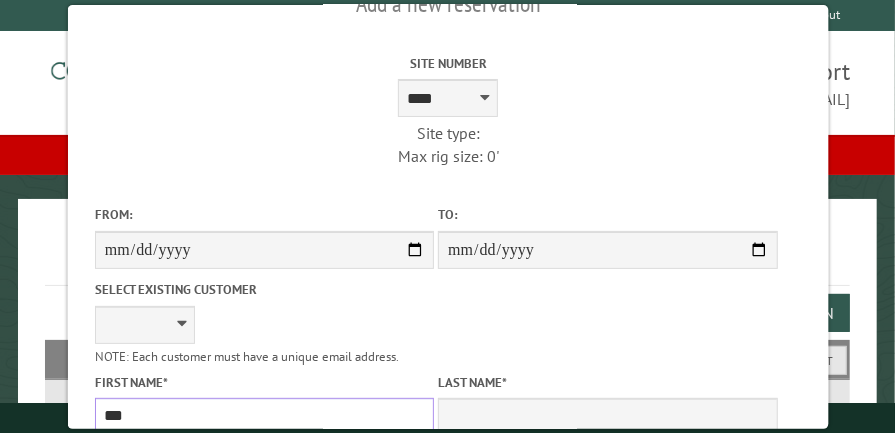 type on "***" 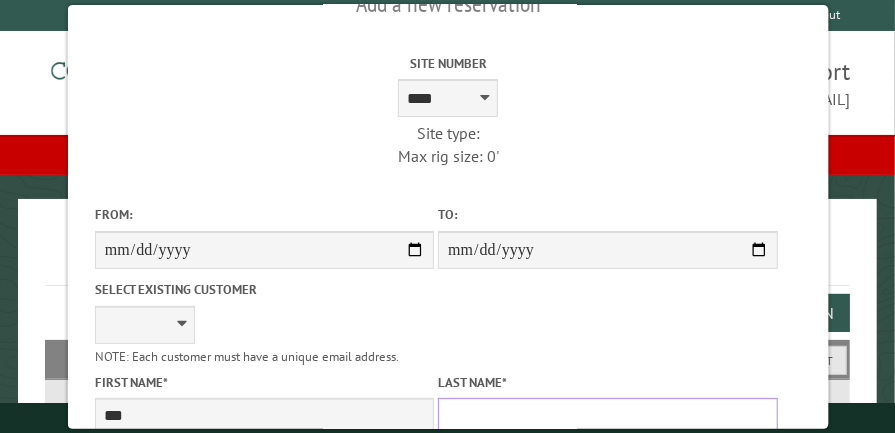 scroll, scrollTop: 60, scrollLeft: 0, axis: vertical 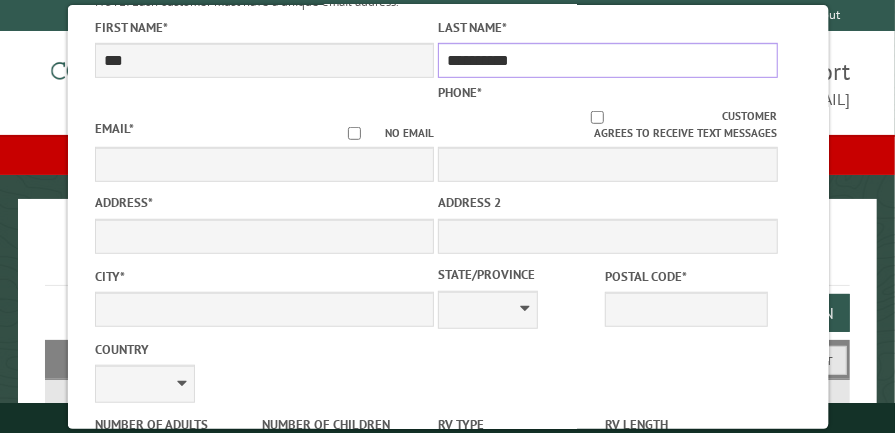 type on "**********" 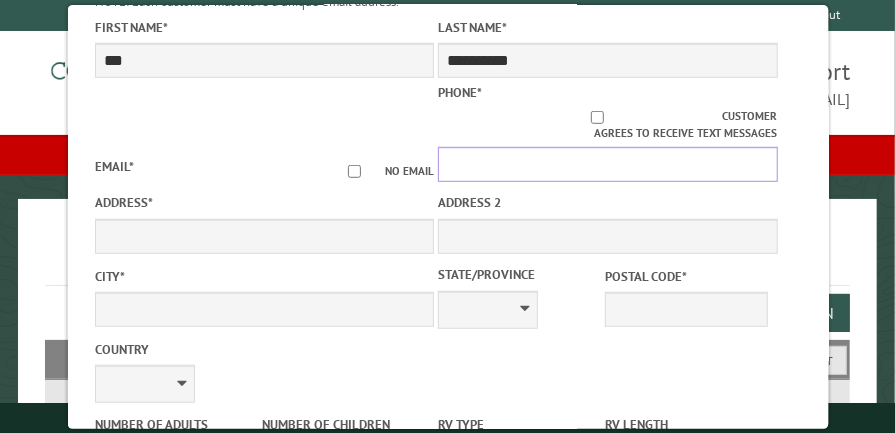 click on "Phone *" at bounding box center (606, 164) 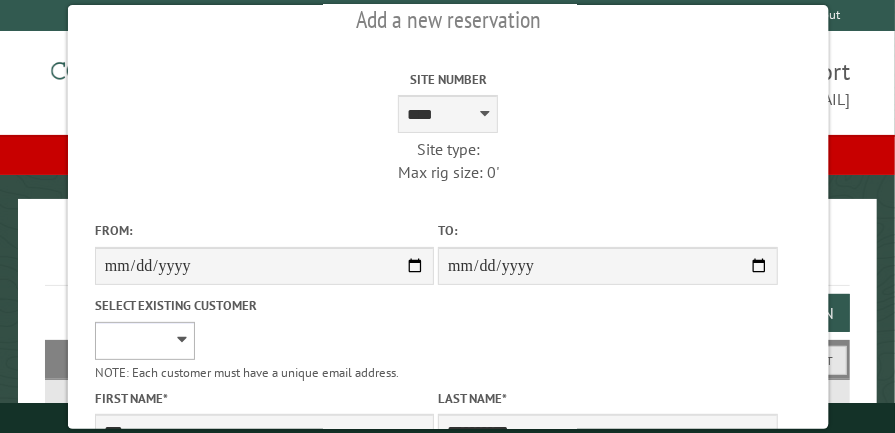 click on "**********" at bounding box center (144, 341) 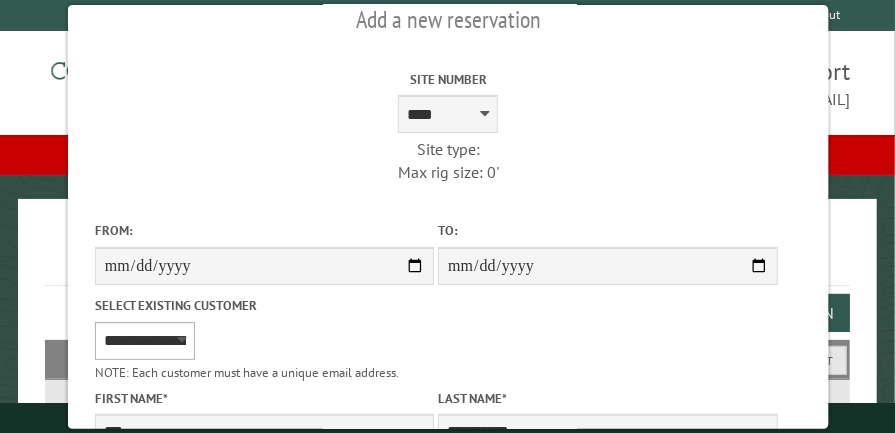 click on "**********" at bounding box center [144, 341] 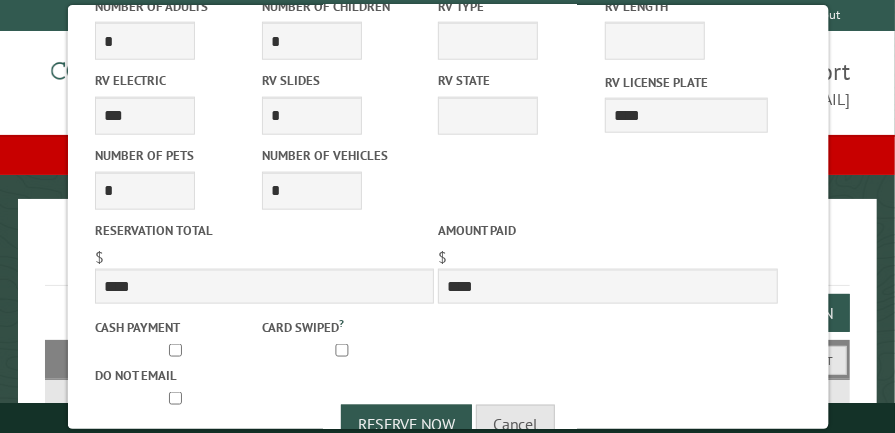 scroll, scrollTop: 861, scrollLeft: 0, axis: vertical 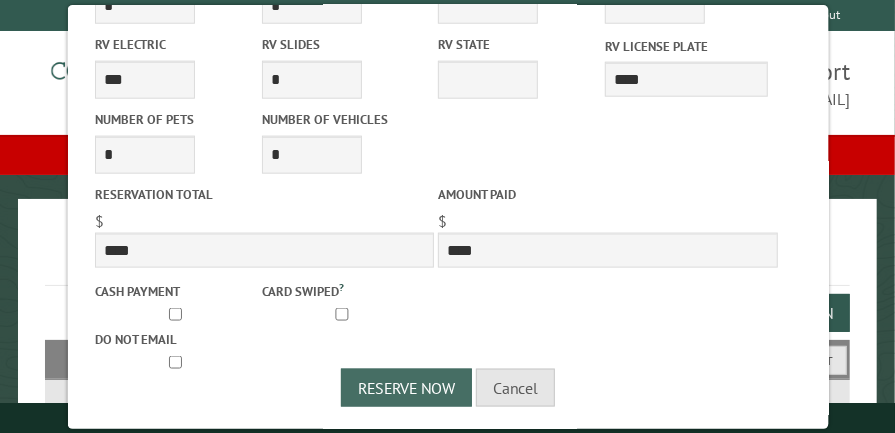 click on "Reserve Now" at bounding box center [406, 388] 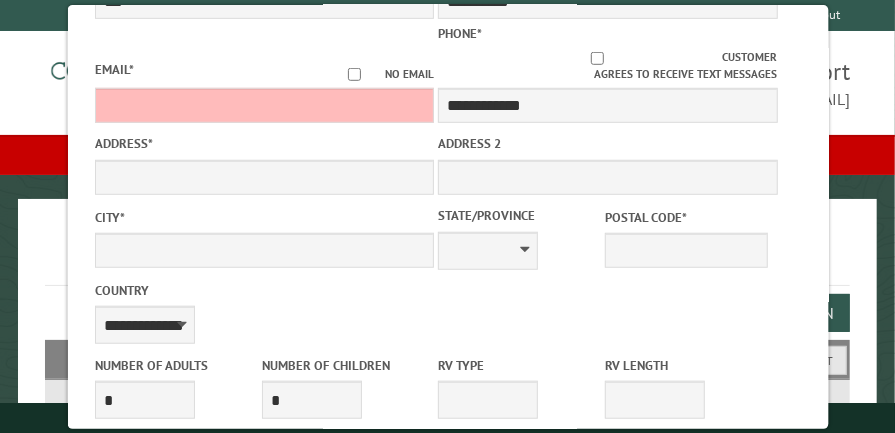scroll, scrollTop: 118, scrollLeft: 0, axis: vertical 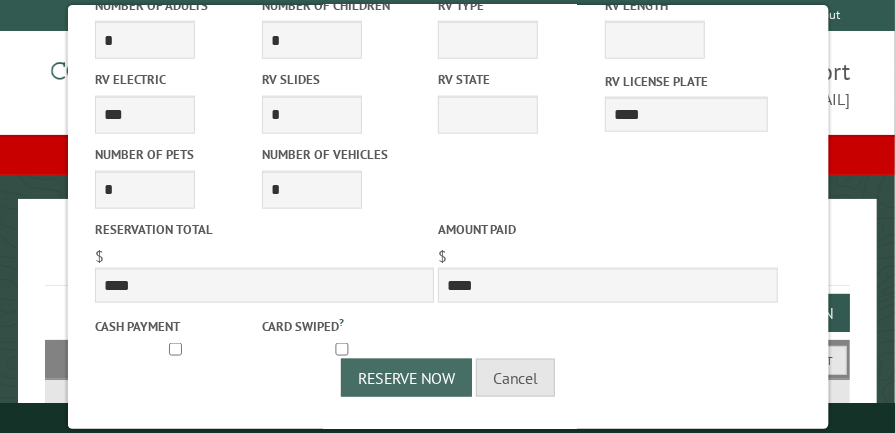 click on "Reserve Now" at bounding box center [406, 378] 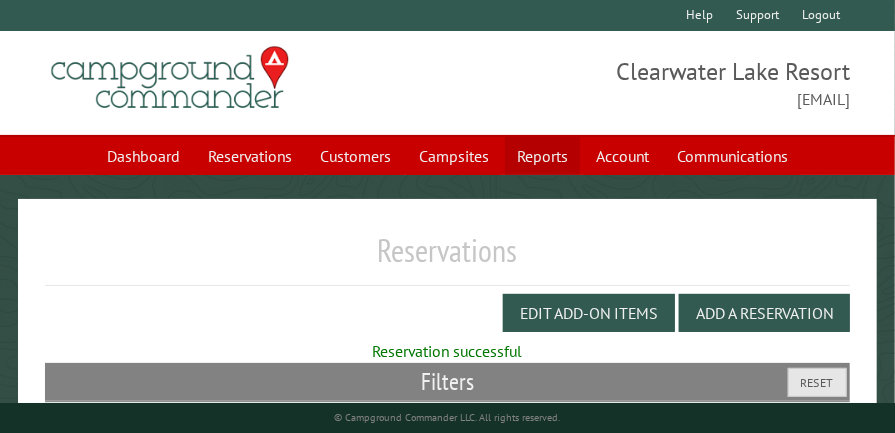 click on "Reports" at bounding box center [542, 156] 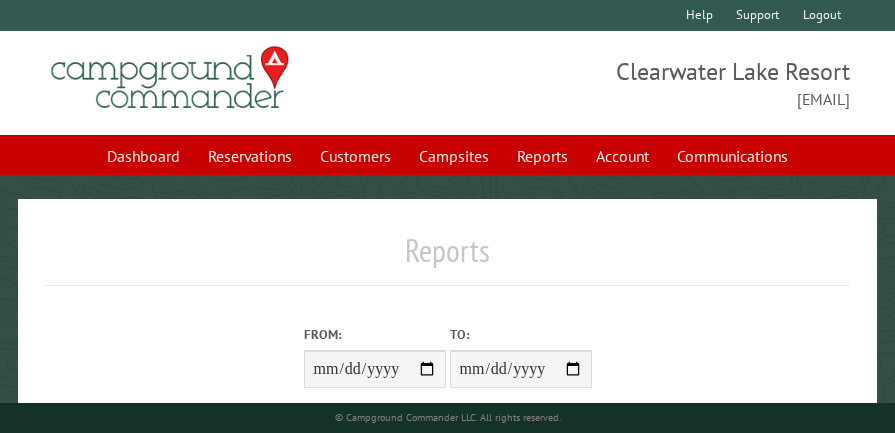 scroll, scrollTop: 0, scrollLeft: 0, axis: both 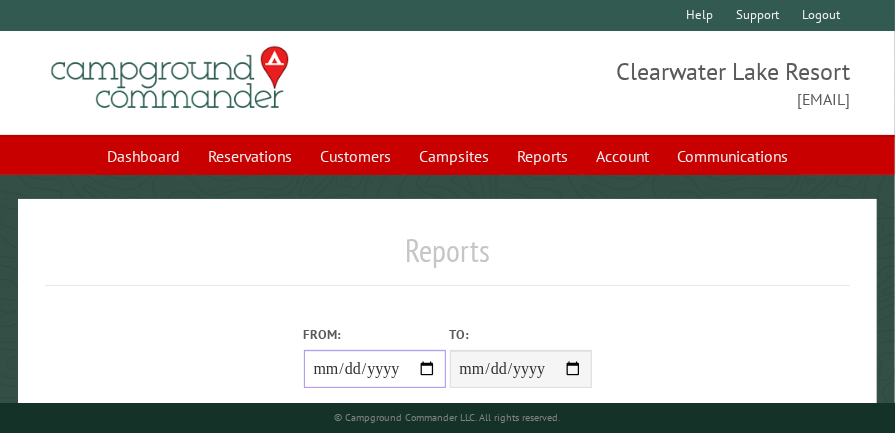 click on "From:" at bounding box center [375, 369] 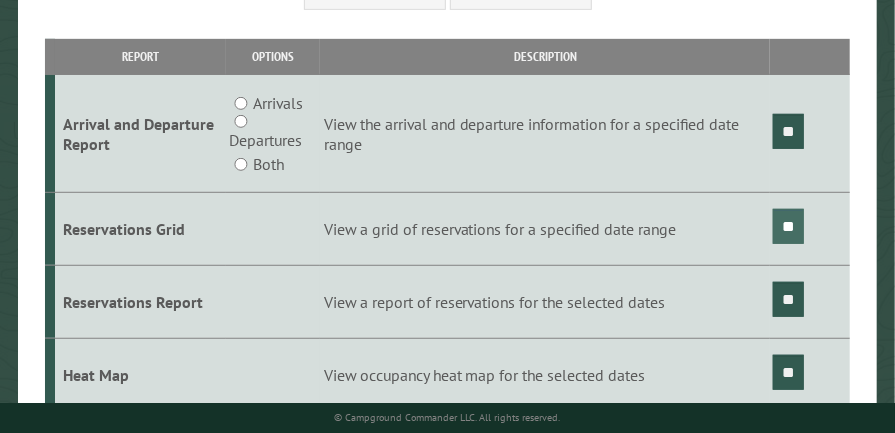 click on "**" at bounding box center [788, 226] 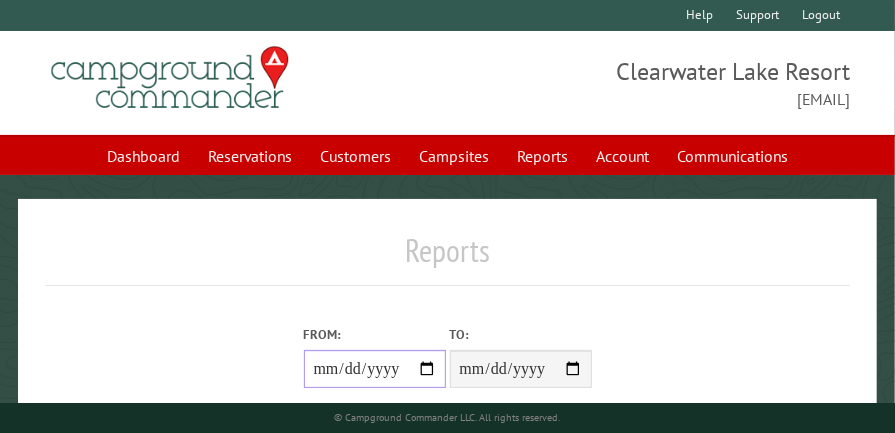 click on "**********" at bounding box center (375, 369) 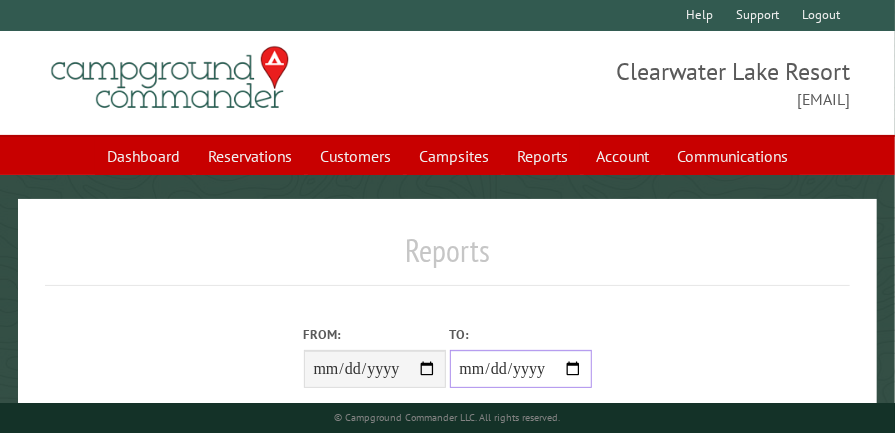 click on "**********" at bounding box center (521, 369) 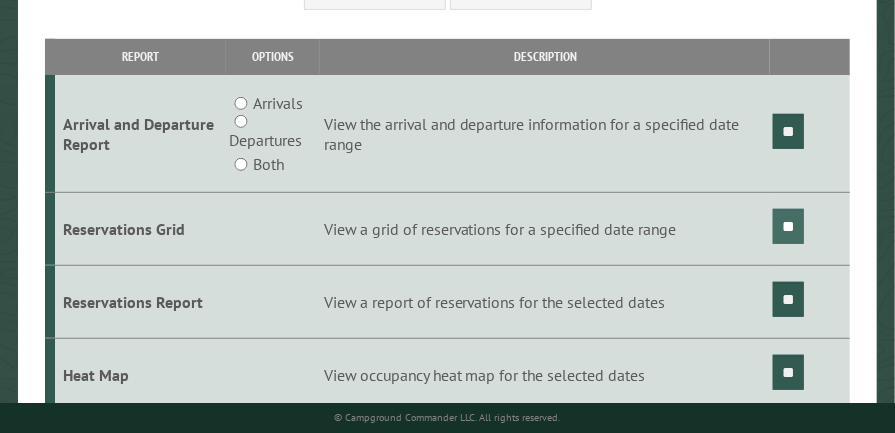 click on "**" at bounding box center (788, 226) 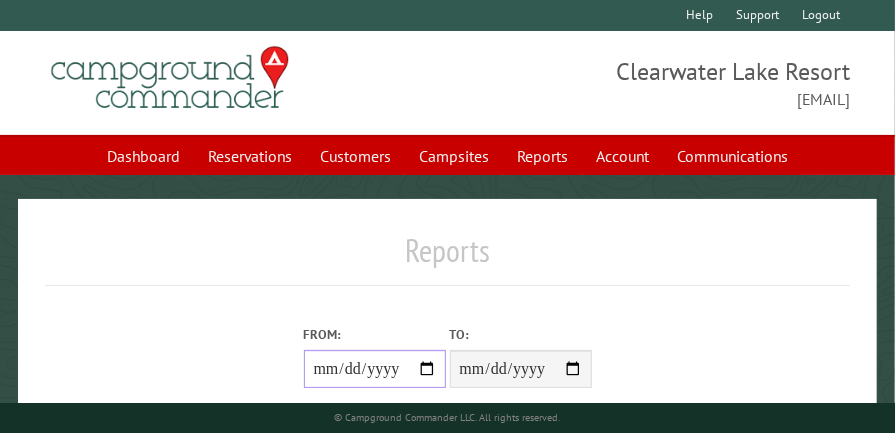 click on "**********" at bounding box center [375, 369] 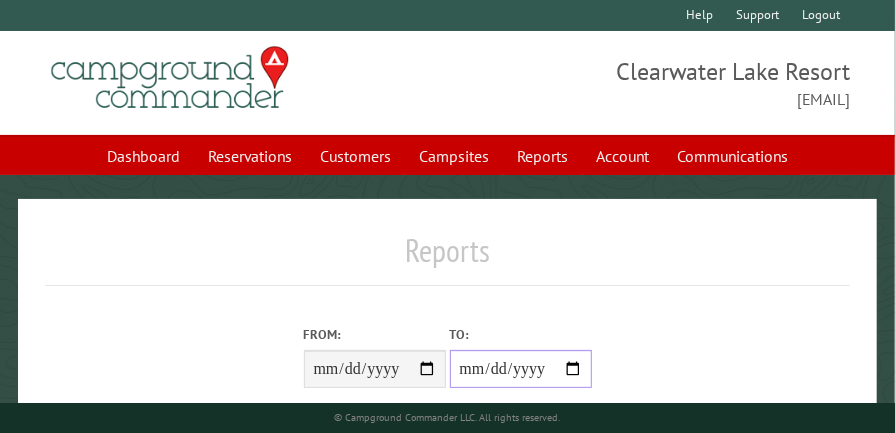 click on "**********" at bounding box center [521, 369] 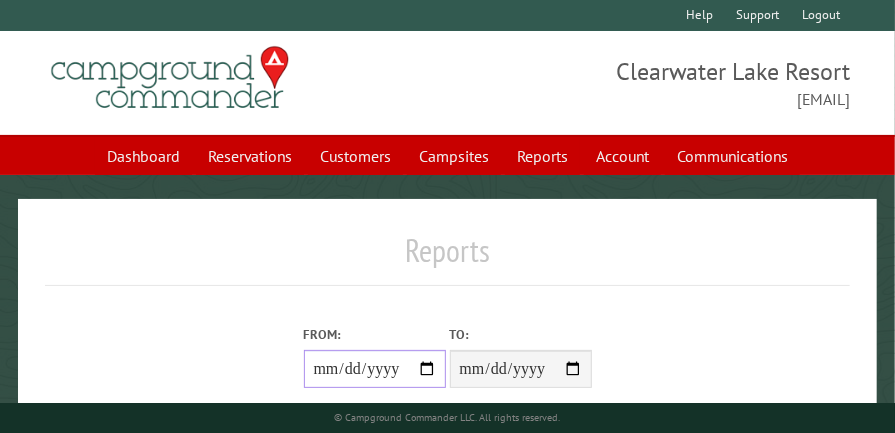 type on "**********" 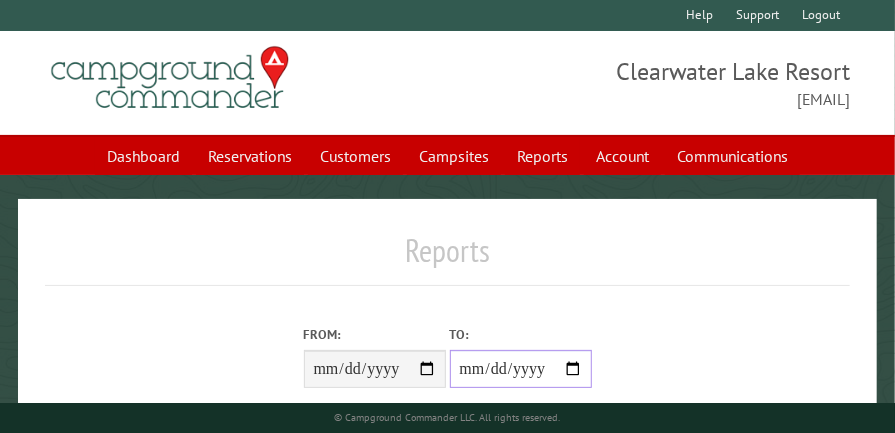click on "**********" at bounding box center (521, 369) 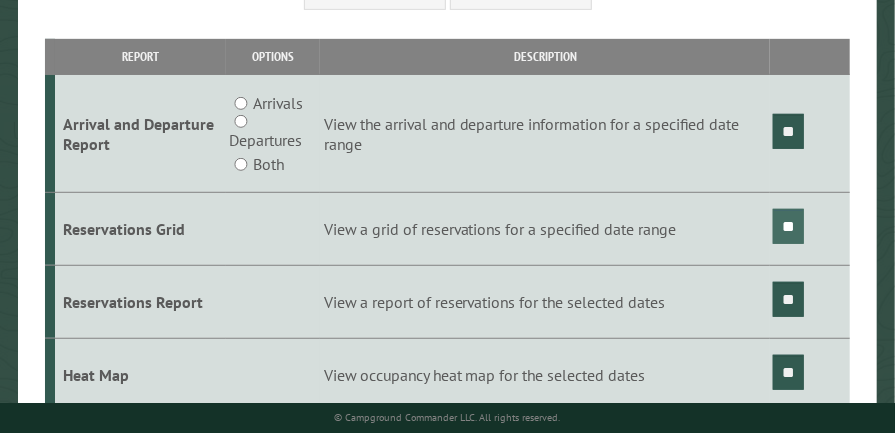 click on "**" at bounding box center [788, 226] 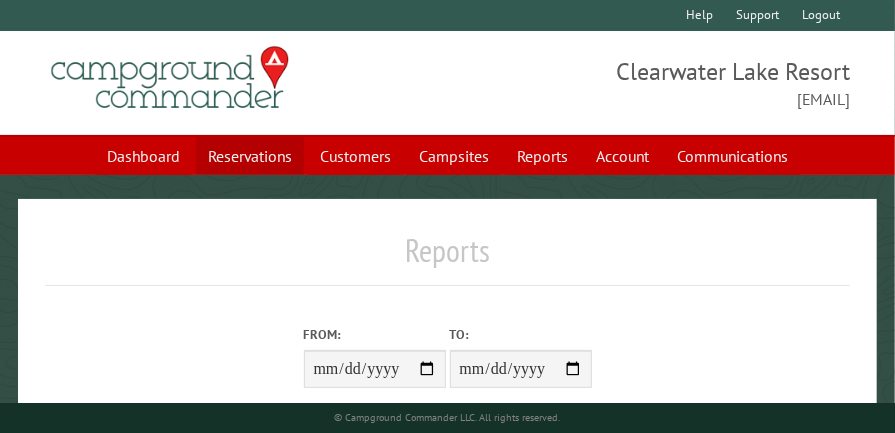 click on "Reservations" at bounding box center [250, 156] 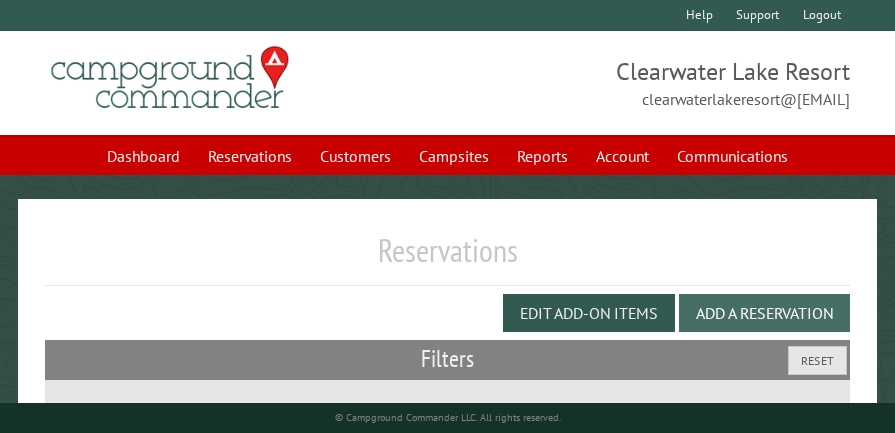 scroll, scrollTop: 0, scrollLeft: 0, axis: both 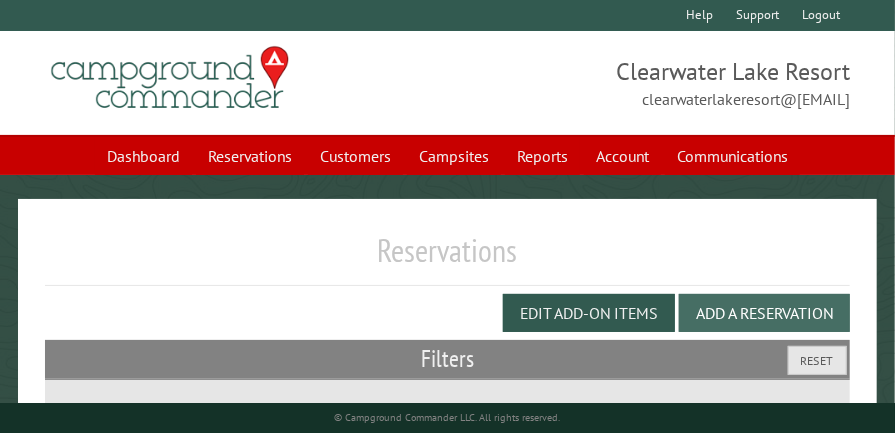 click on "Add a Reservation" at bounding box center (764, 313) 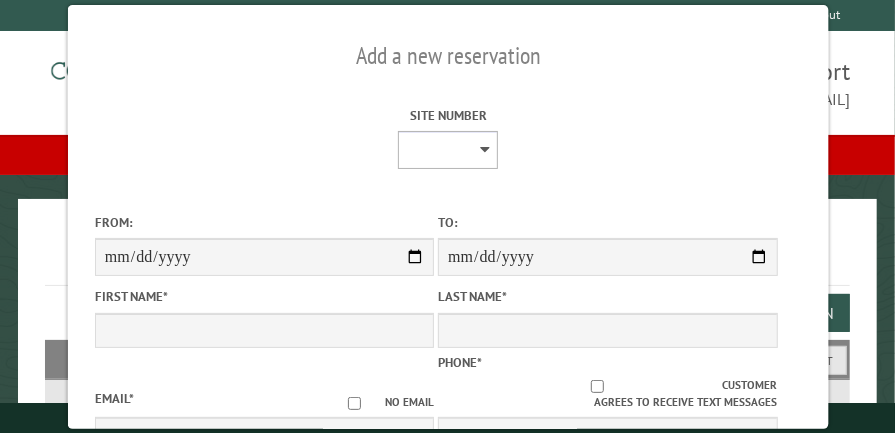 click on "* * * * * * * * * ** ** ** ** ** ** ** ** ** ** ** ** ** ** ** ** ** ** ** ** ** ** ** ** ** ** ** ** ** **** **** **** **** **** **** **** ****" at bounding box center [448, 150] 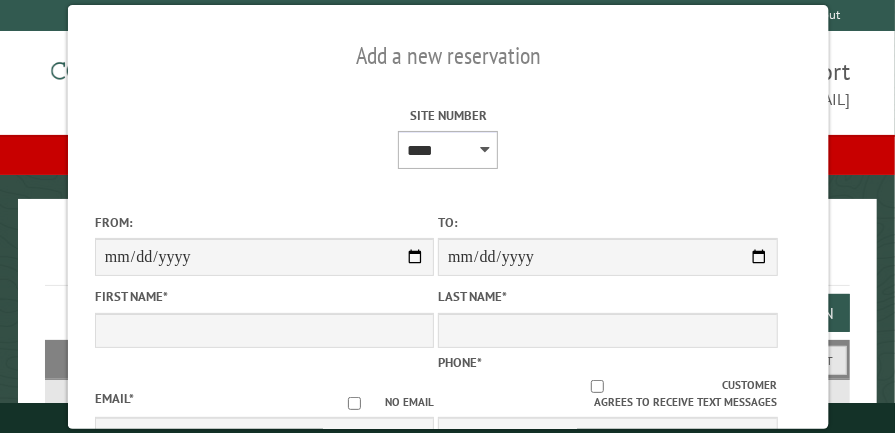 click on "* * * * * * * * * ** ** ** ** ** ** ** ** ** ** ** ** ** ** ** ** ** ** ** ** ** ** ** ** ** ** ** ** ** **** **** **** **** **** **** **** ****" at bounding box center (448, 150) 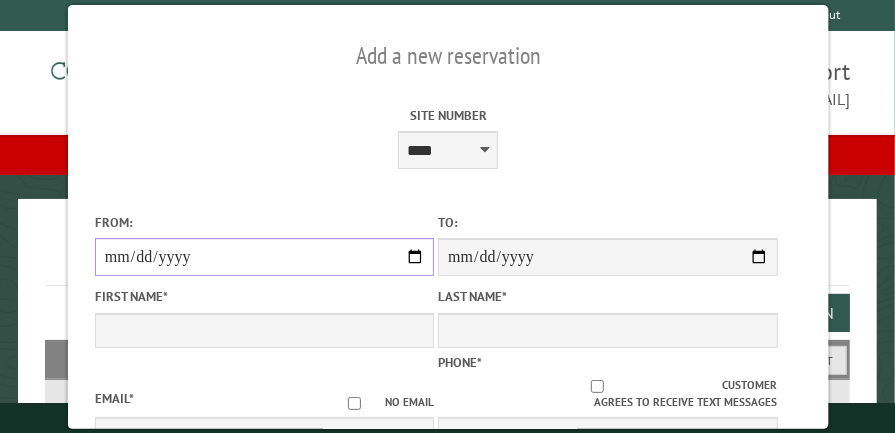 click on "From:" at bounding box center (263, 257) 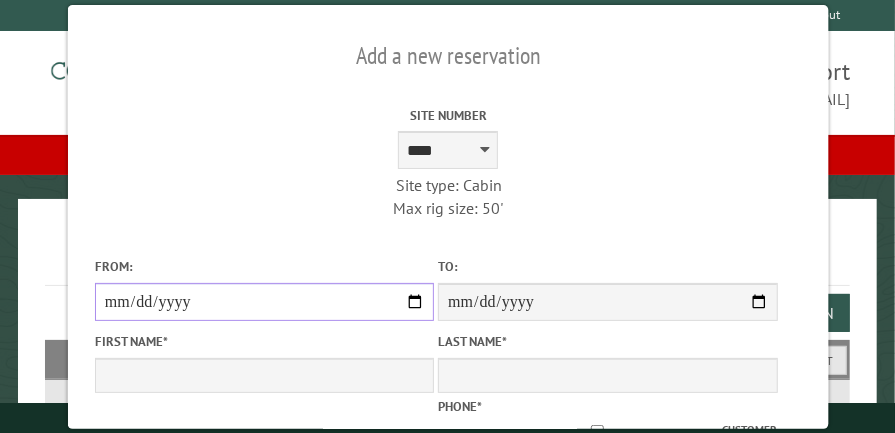 type on "**********" 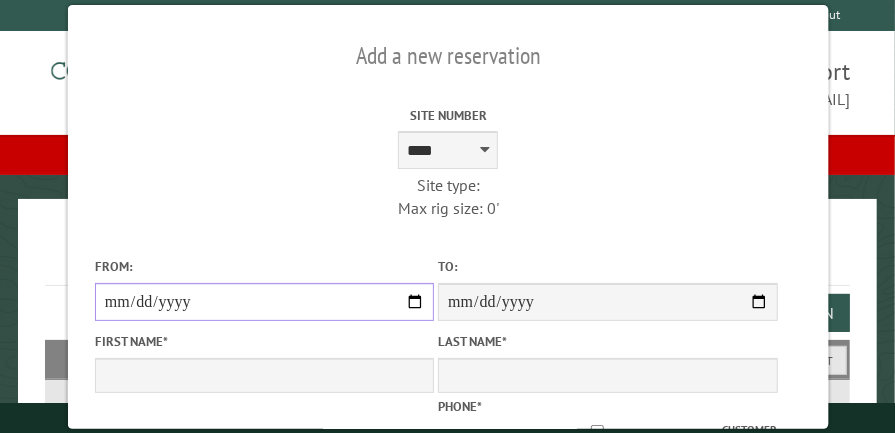 type on "**********" 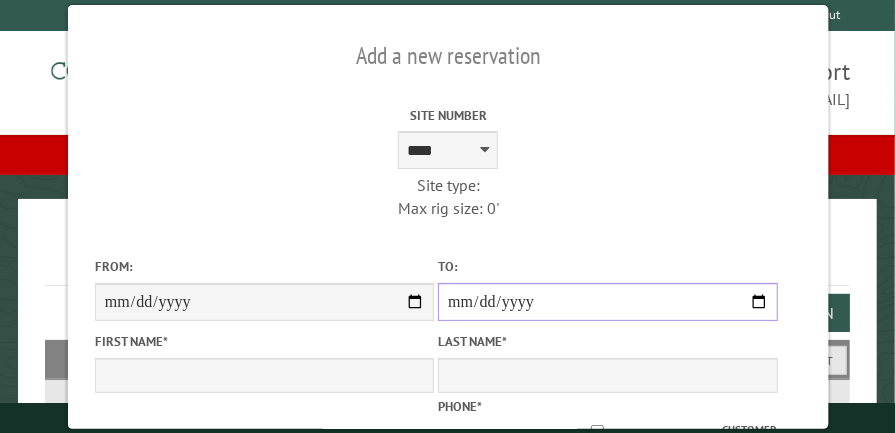 click on "**********" at bounding box center (606, 302) 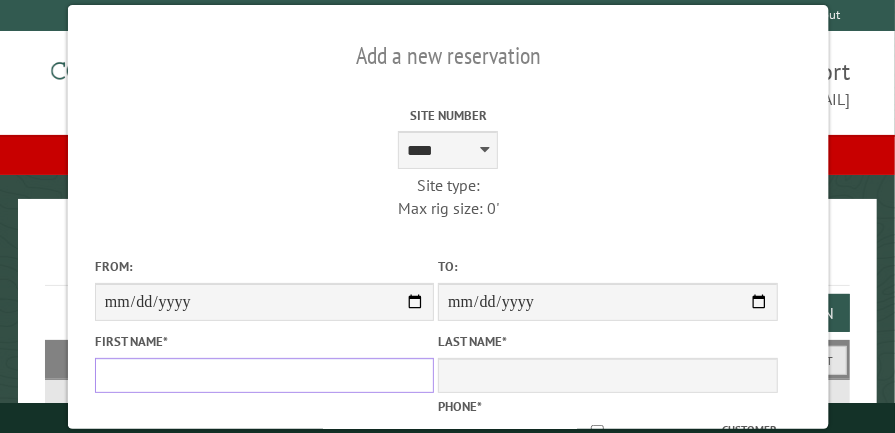 click on "First Name *" at bounding box center [263, 375] 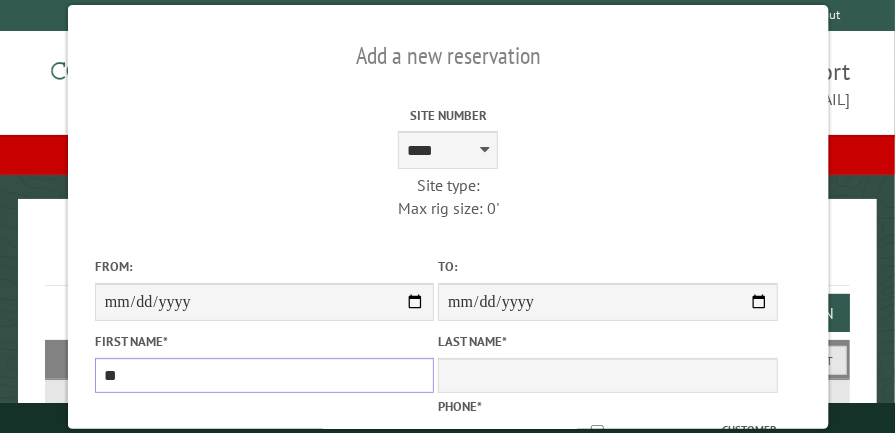 scroll, scrollTop: 52, scrollLeft: 0, axis: vertical 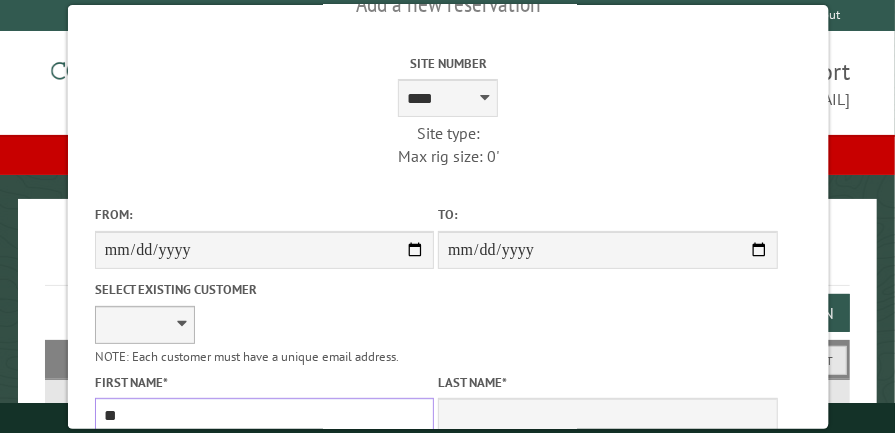 type on "**" 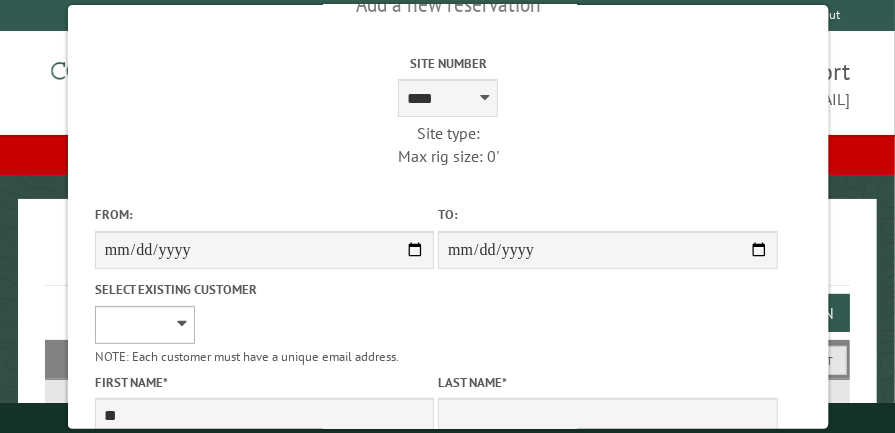 click on "**********" at bounding box center [144, 325] 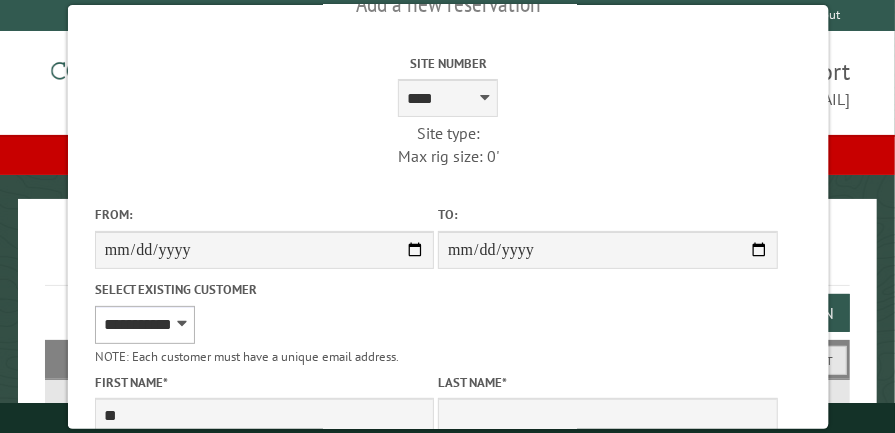 click on "**********" at bounding box center [144, 325] 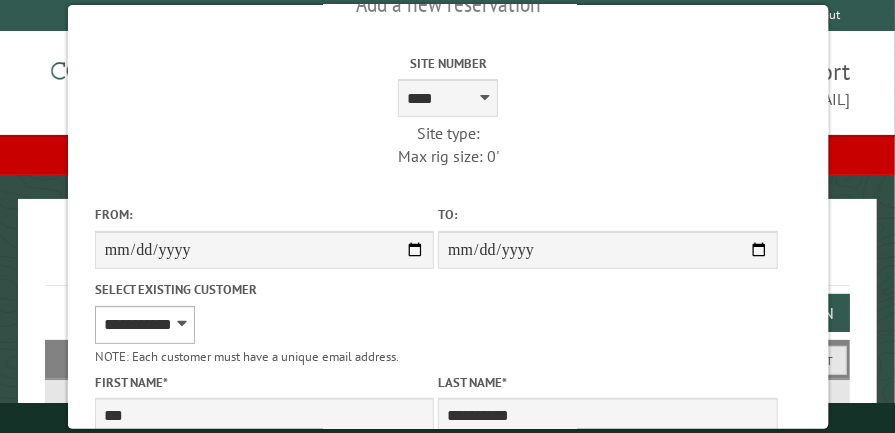 select on "*" 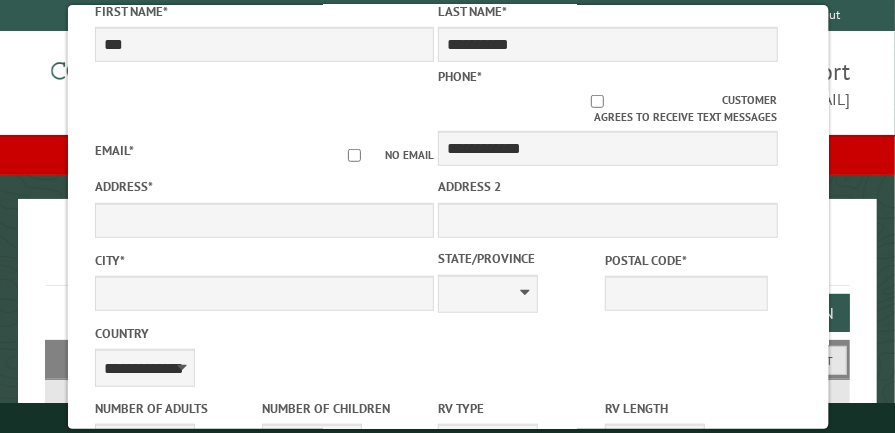 scroll, scrollTop: 794, scrollLeft: 0, axis: vertical 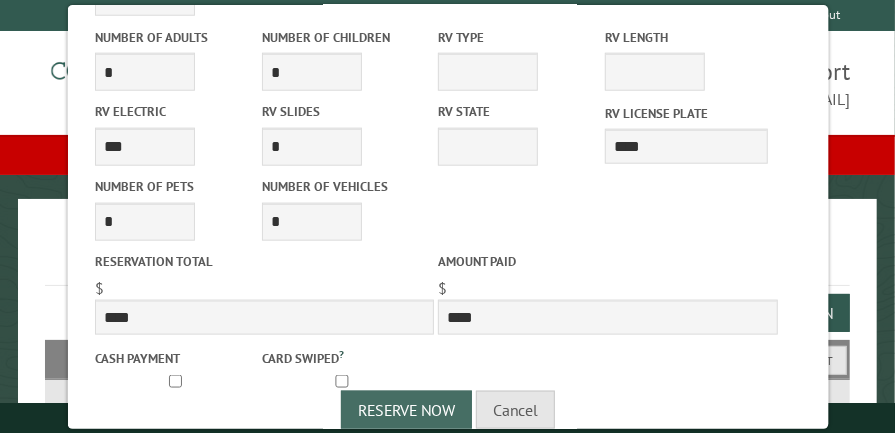click on "Reserve Now" at bounding box center [406, 410] 